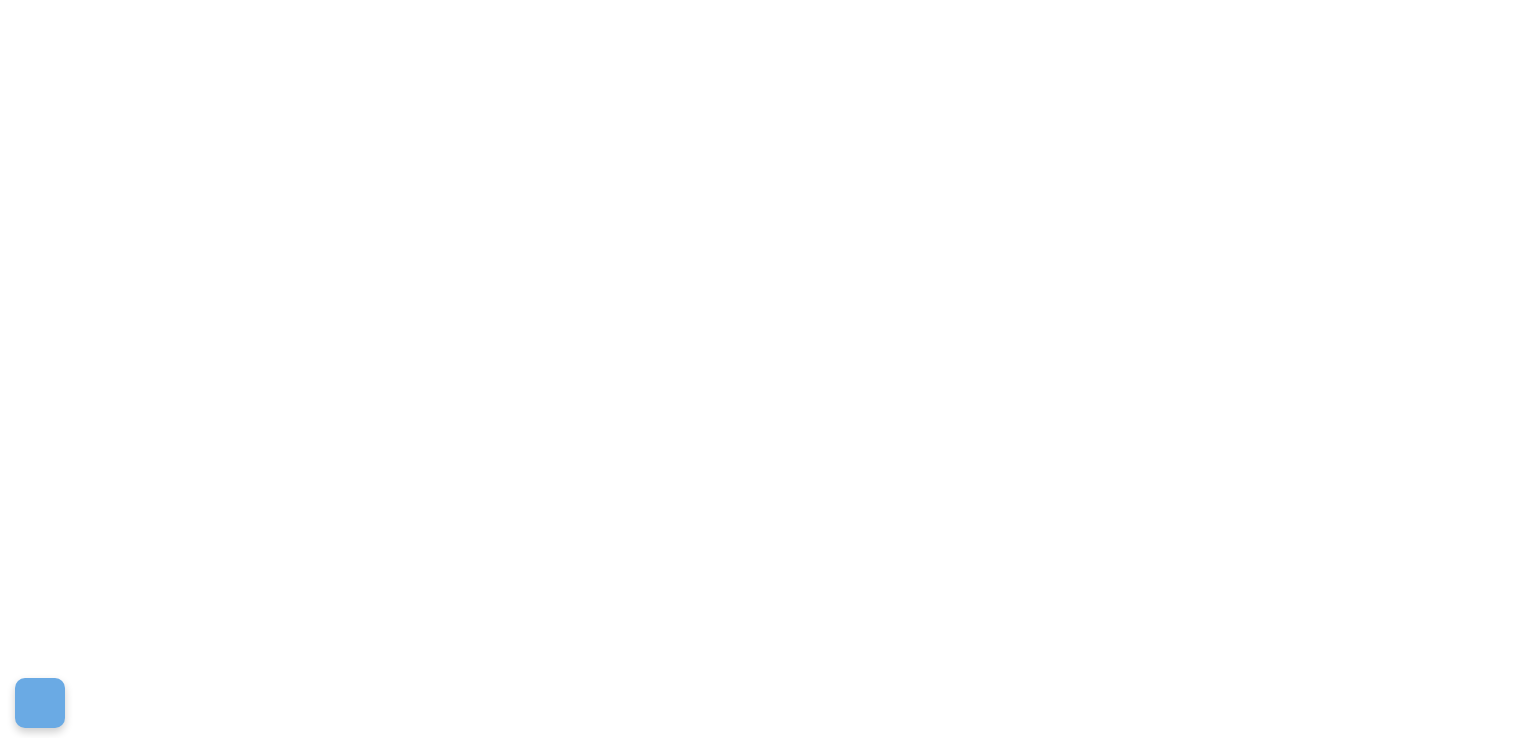 scroll, scrollTop: 0, scrollLeft: 0, axis: both 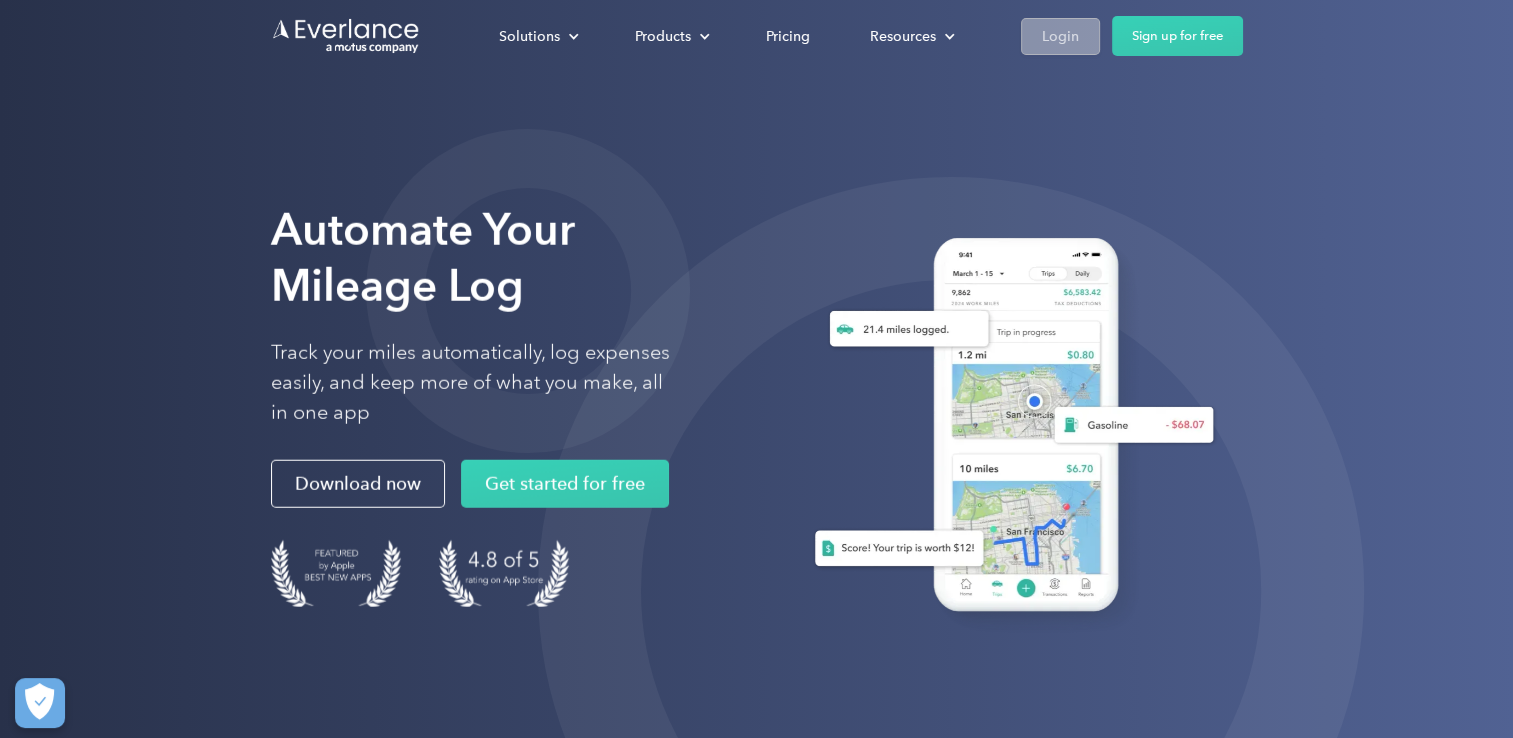 click on "Login" at bounding box center [1060, 36] 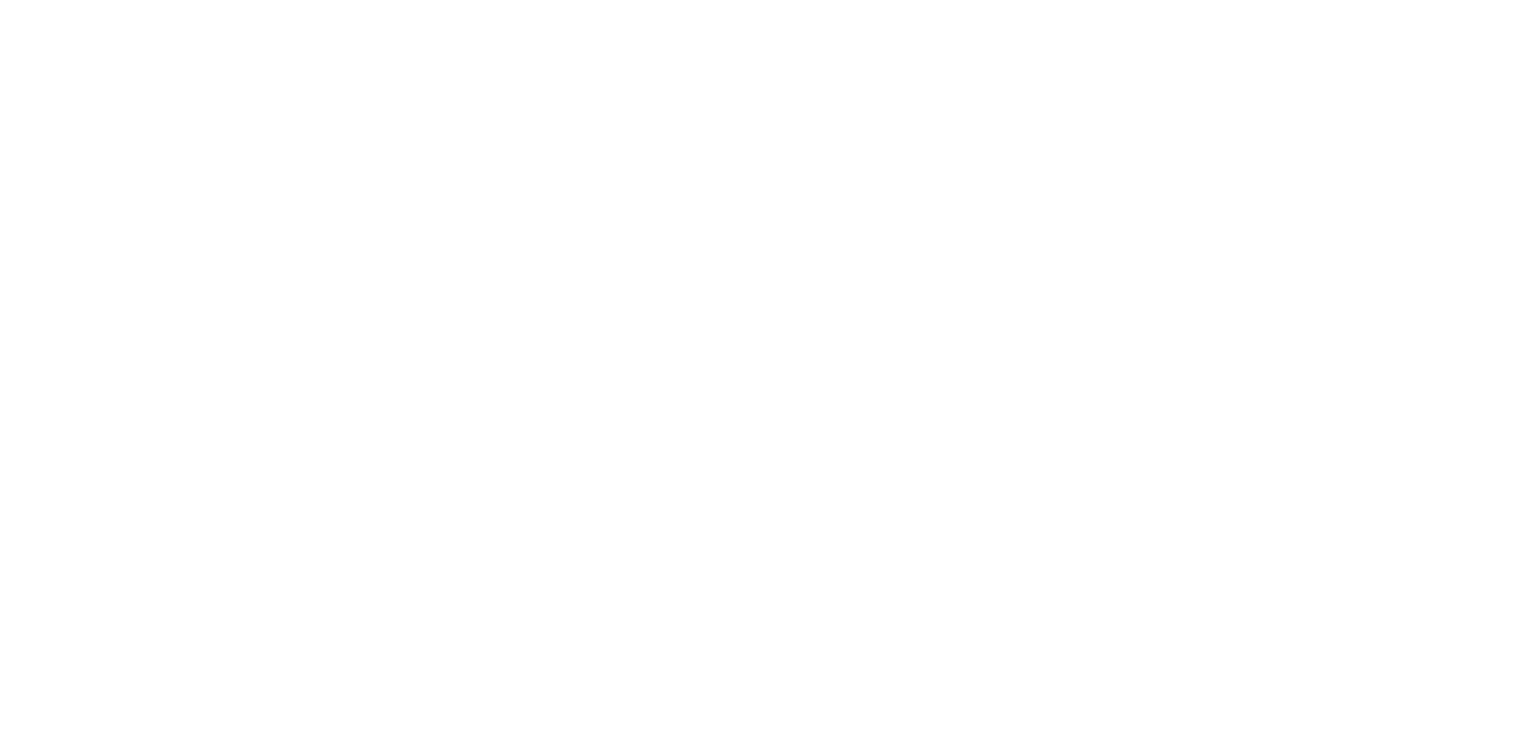 scroll, scrollTop: 0, scrollLeft: 0, axis: both 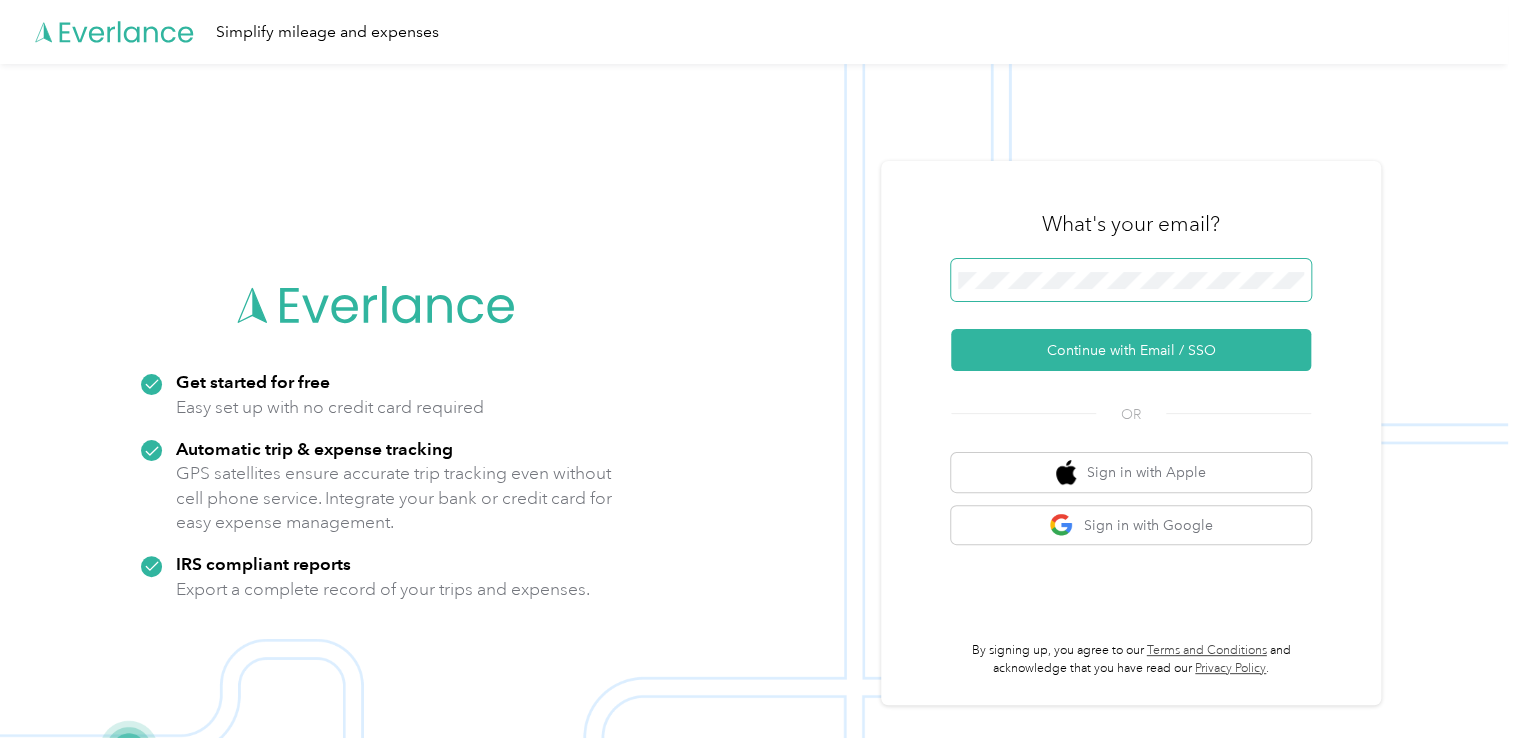 click at bounding box center [1131, 280] 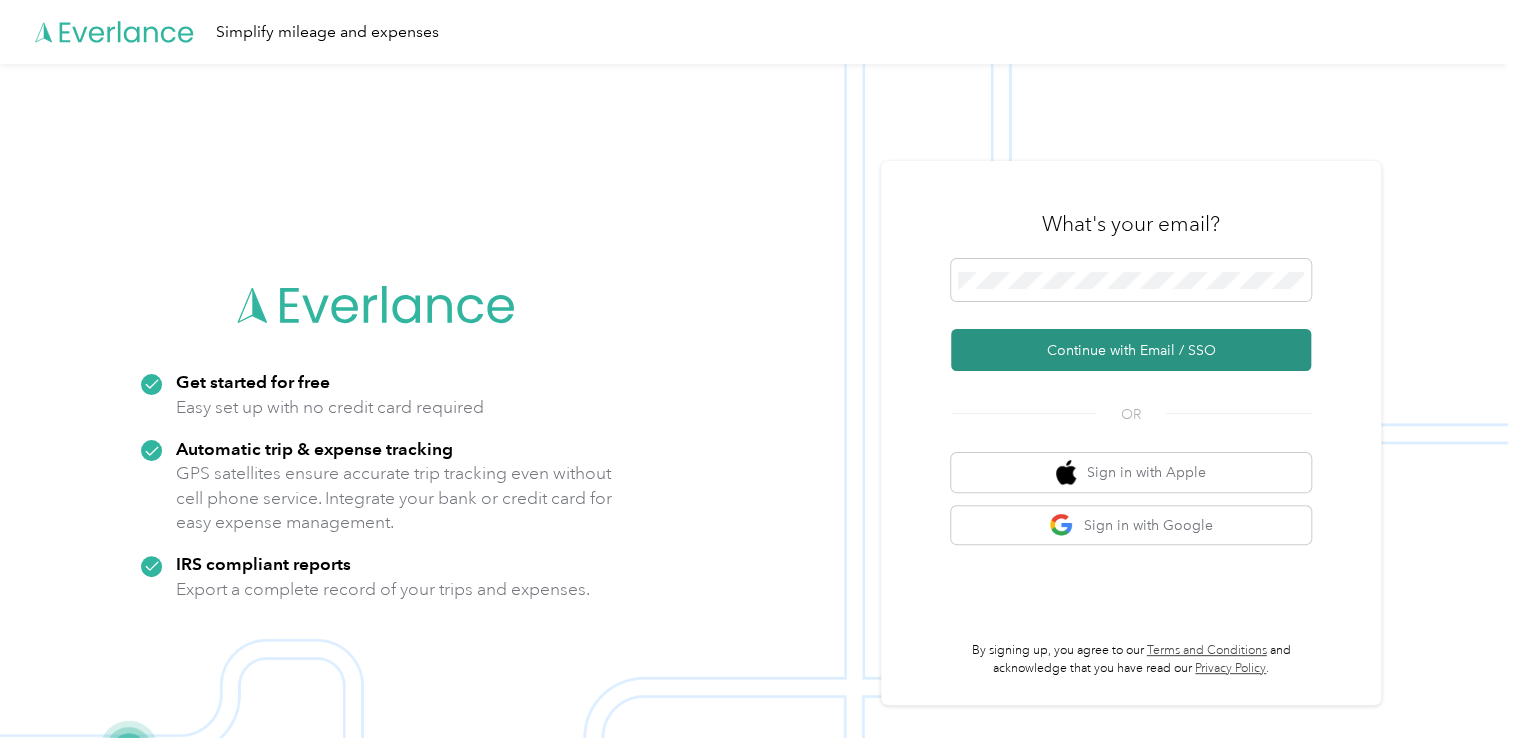 click on "Continue with Email / SSO" at bounding box center (1131, 350) 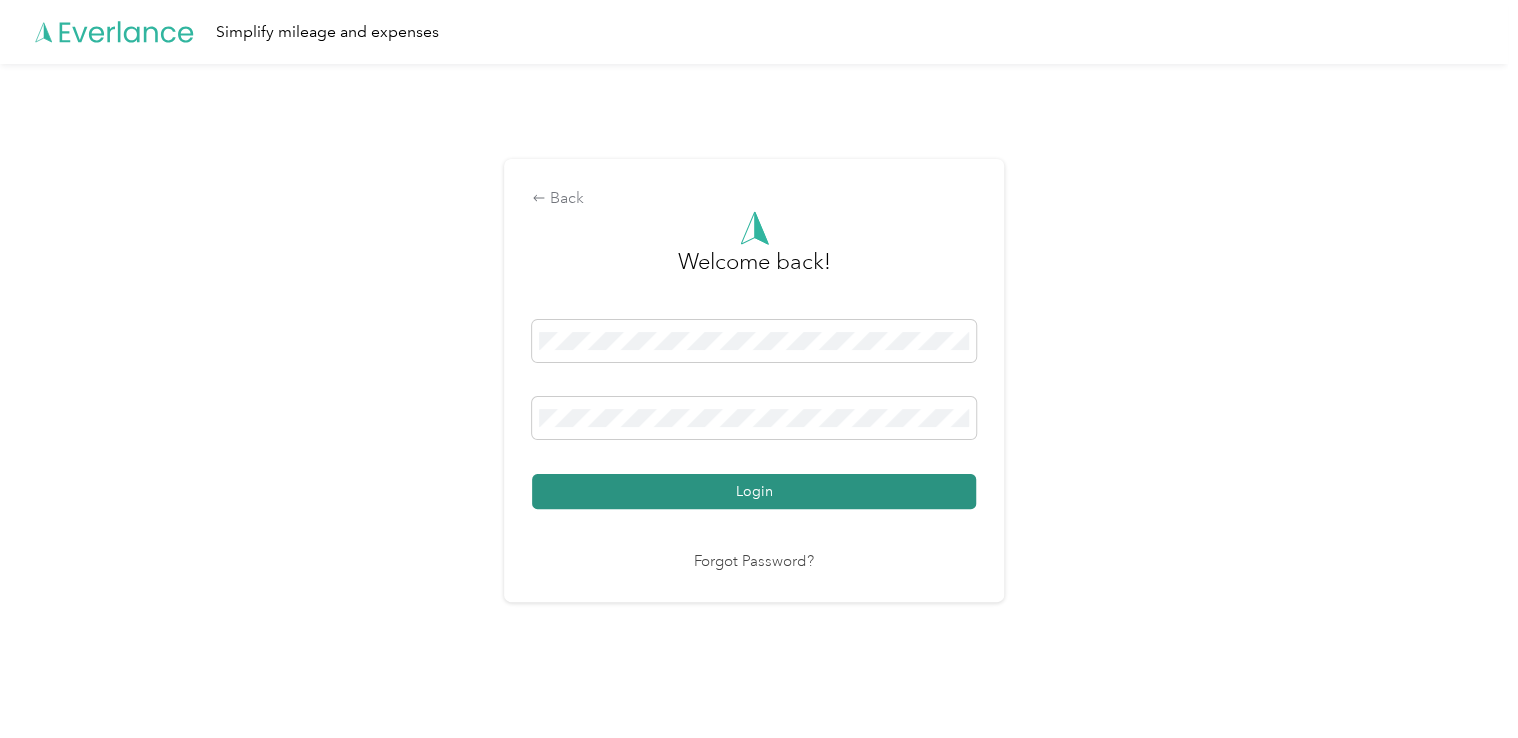 click on "Login" at bounding box center [754, 491] 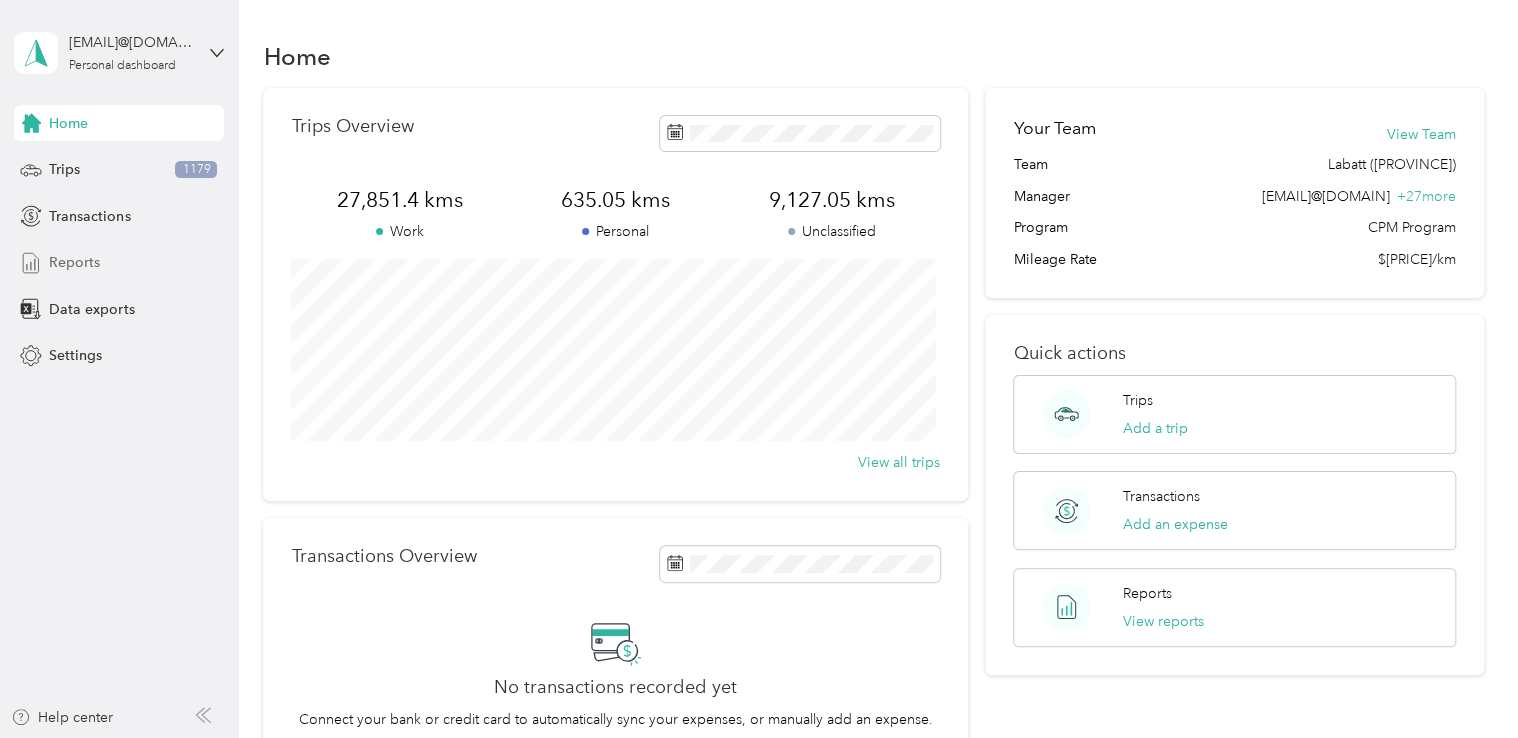 click on "Reports" at bounding box center (119, 263) 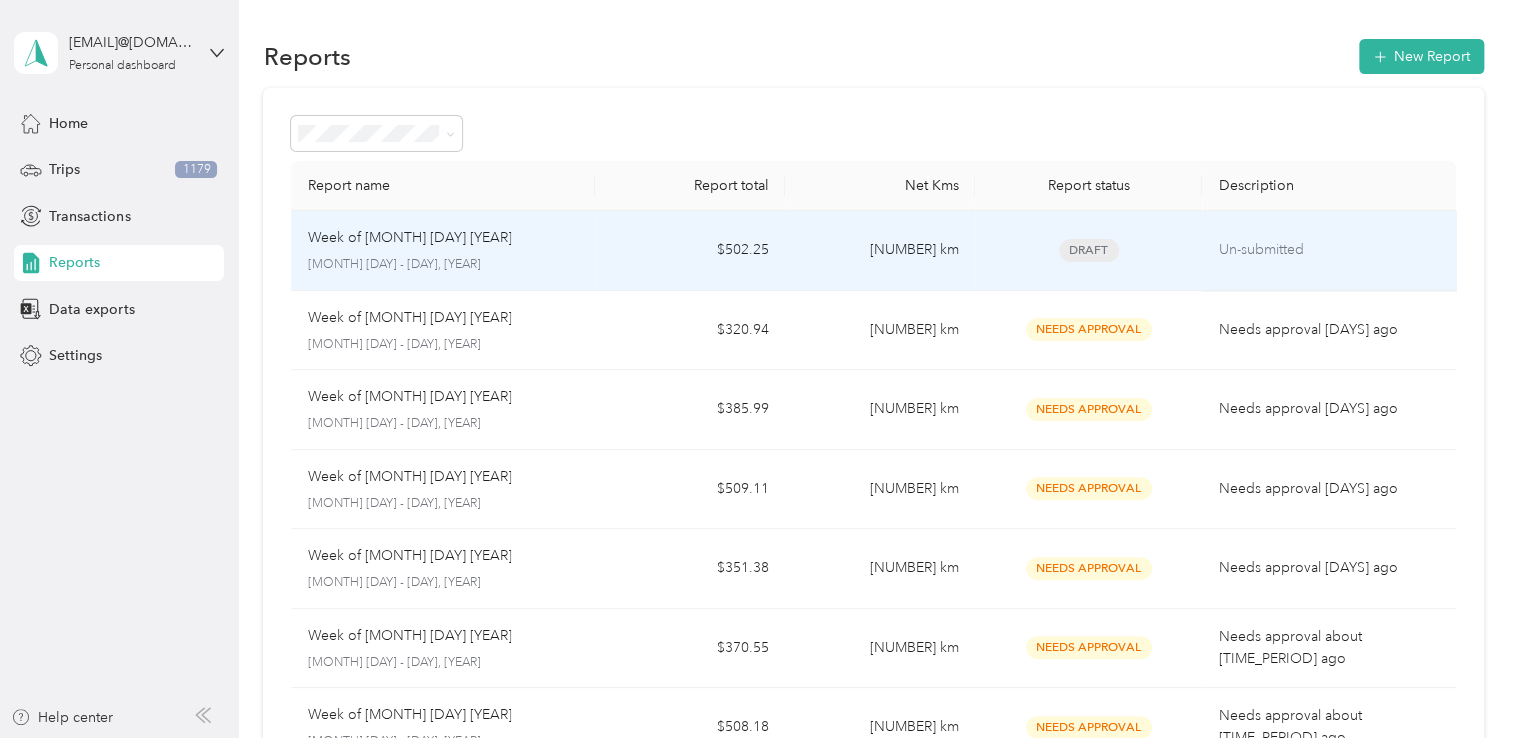 click on "Week of [MONTH] [DAY] [YEAR] [MONTH] [DAY] - [DAY], [YEAR]" at bounding box center [443, 251] 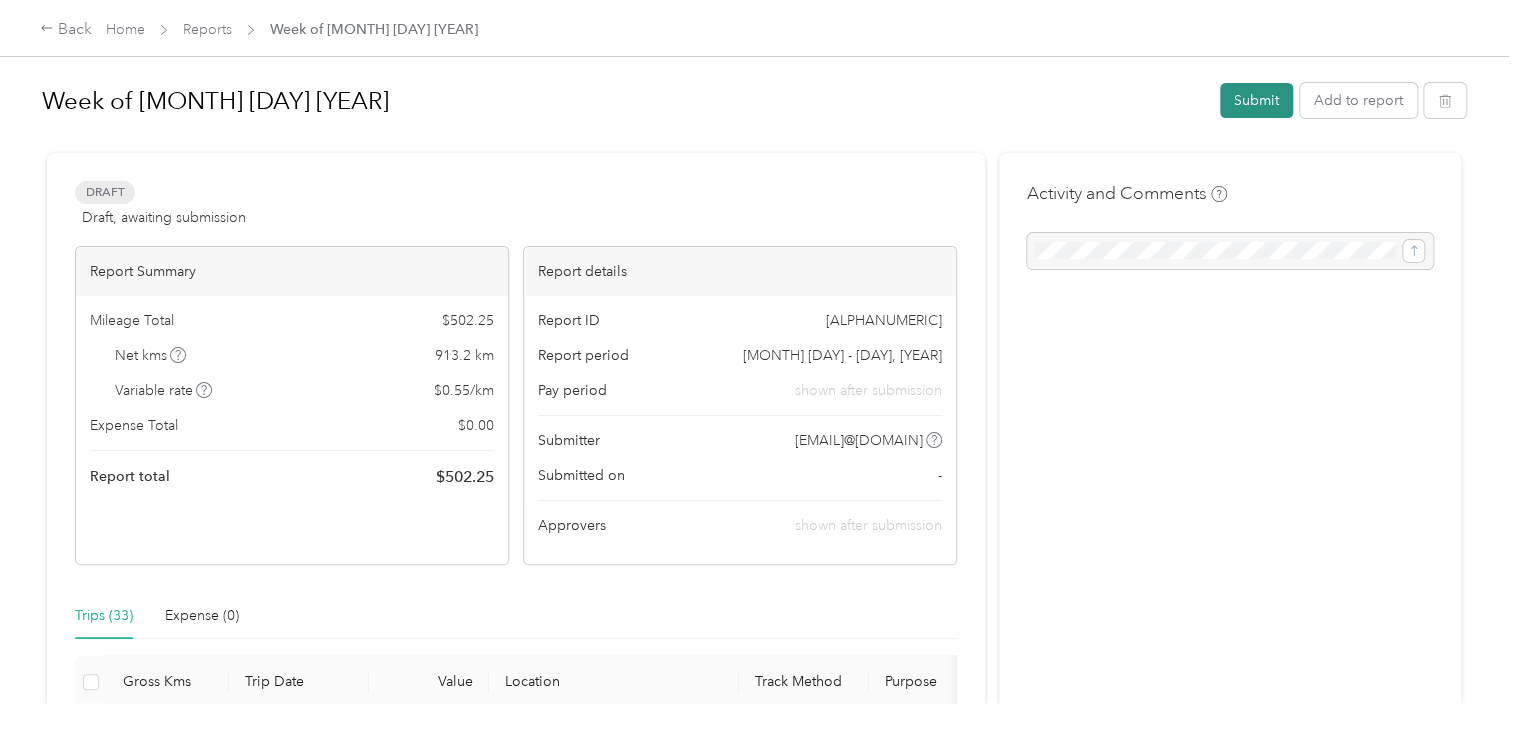 click on "Submit" at bounding box center [1256, 100] 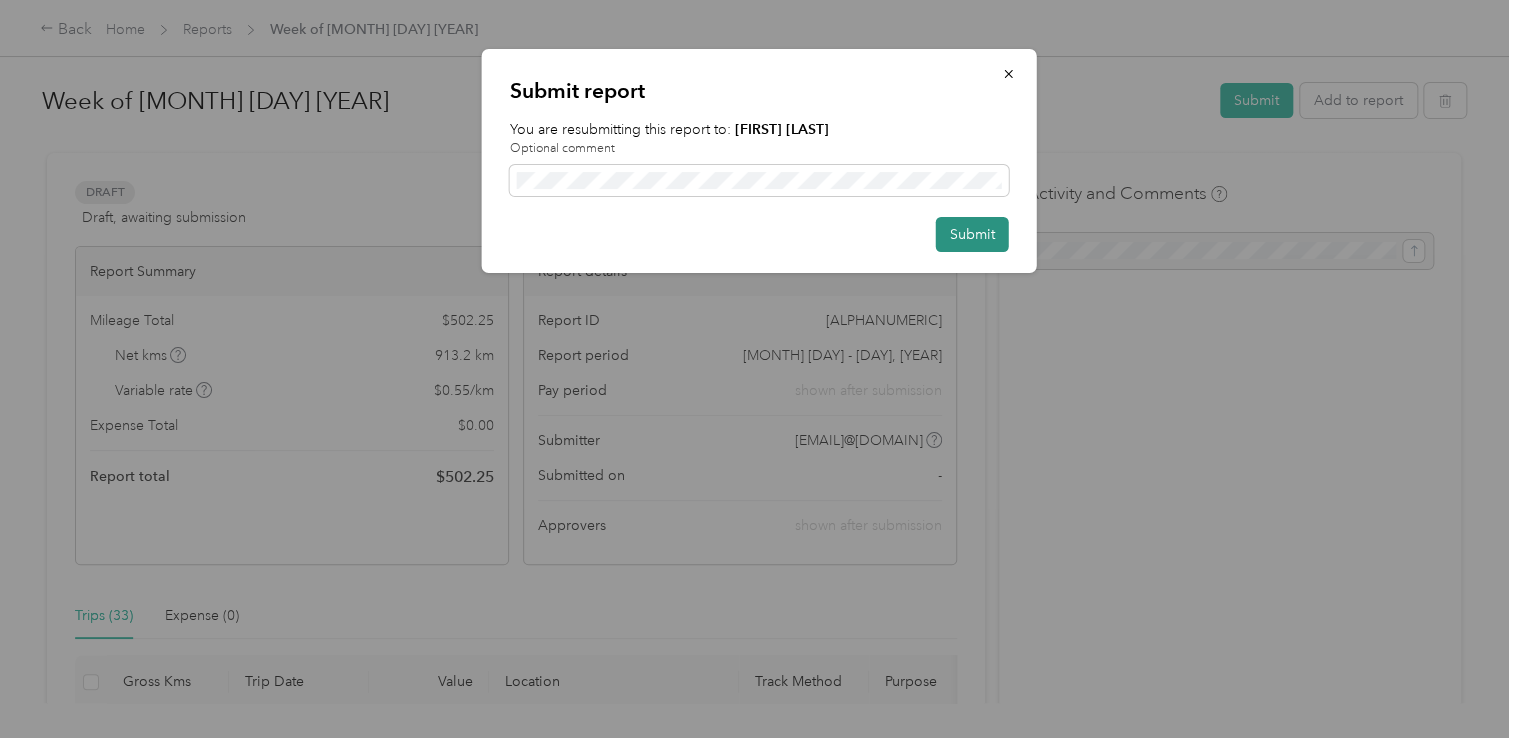 click on "Submit" at bounding box center (972, 234) 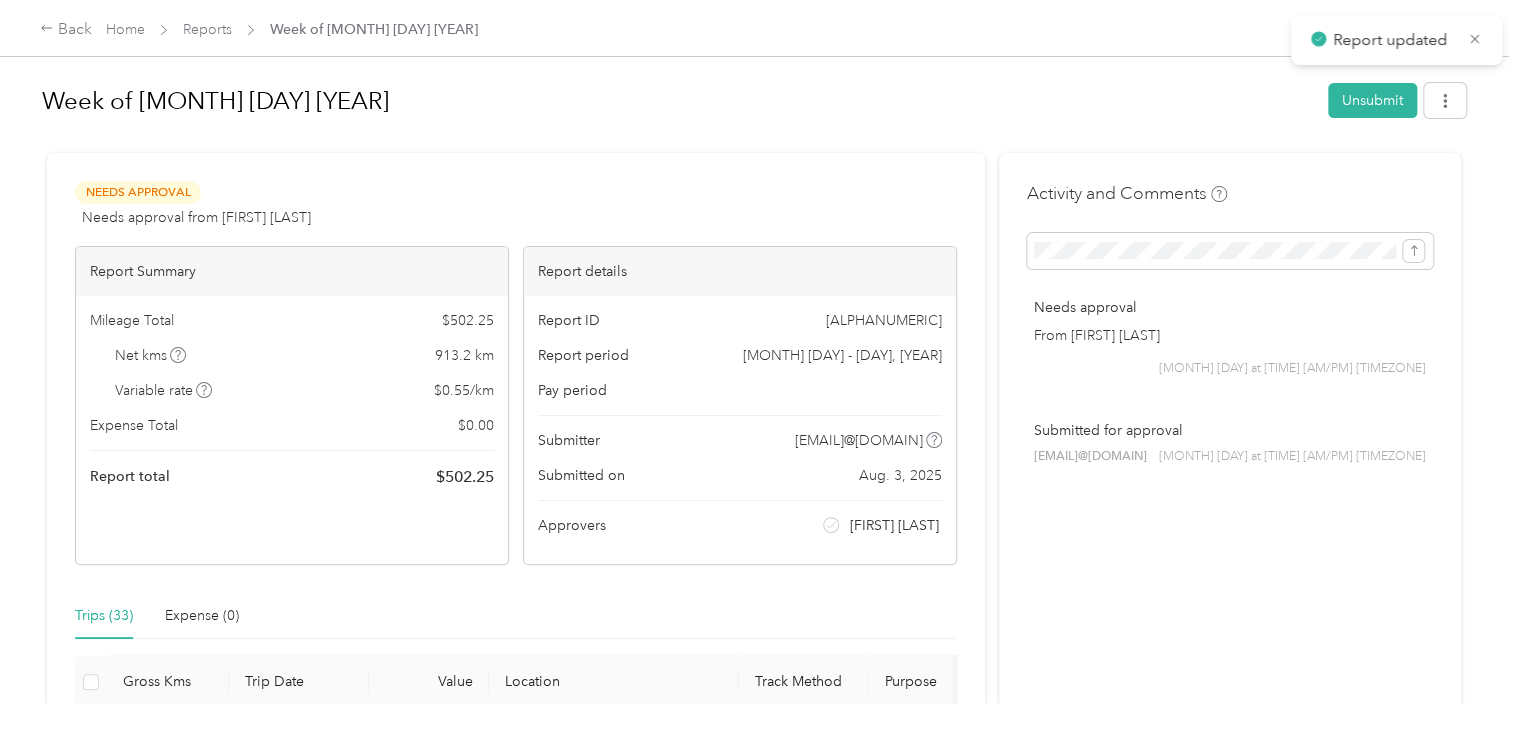click on "Week of [MONTH] [DAY] [YEAR] Unsubmit" at bounding box center (754, 104) 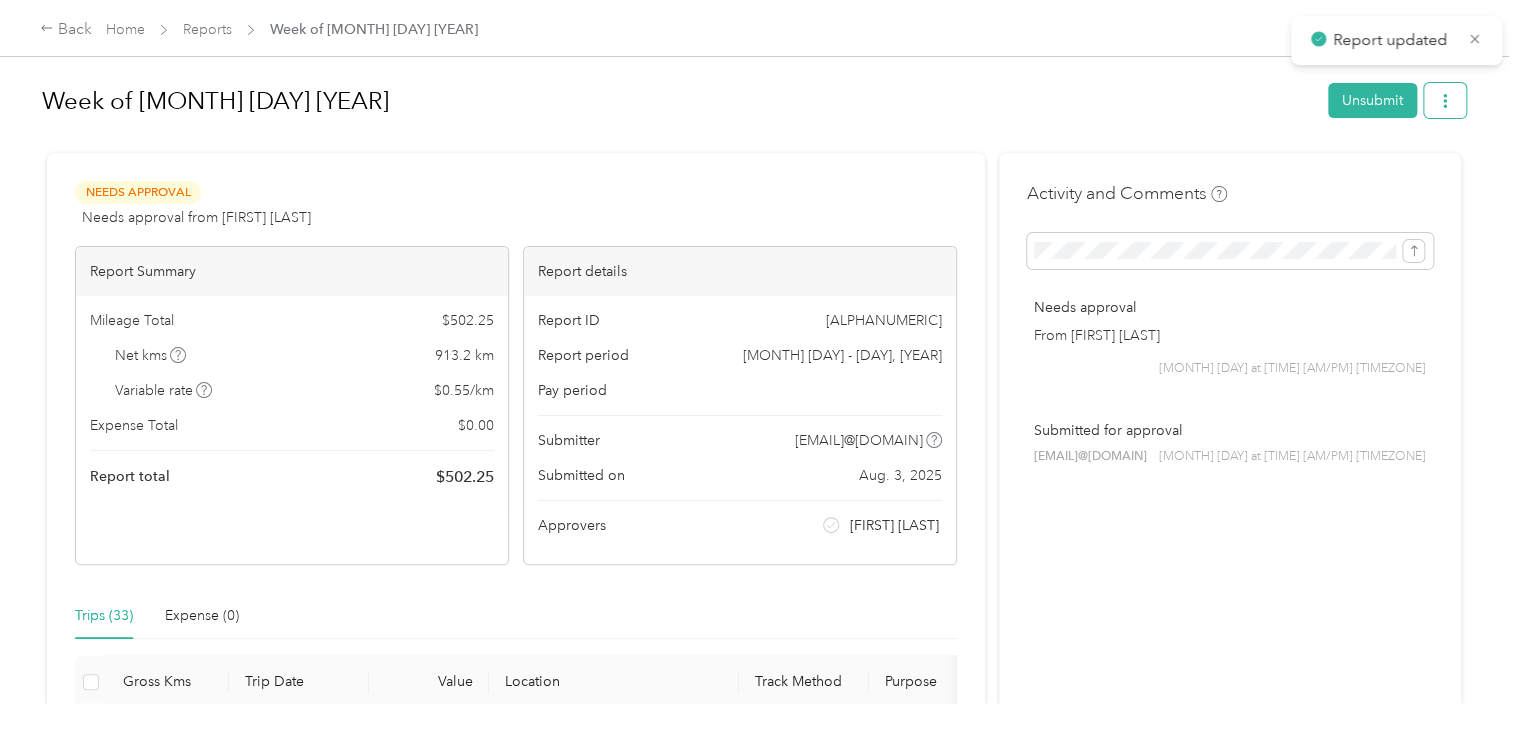 click at bounding box center [1445, 100] 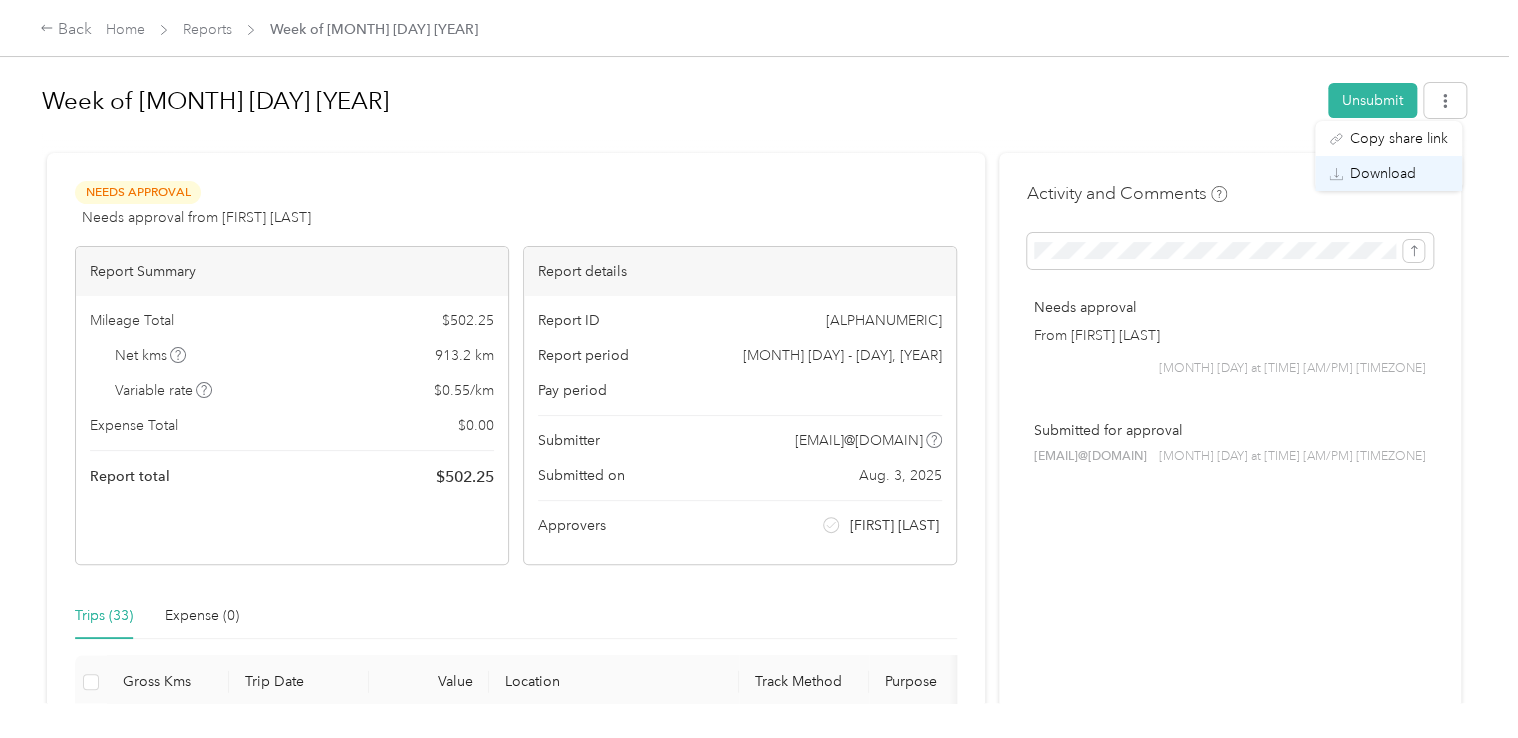 click on "Download" at bounding box center [1388, 173] 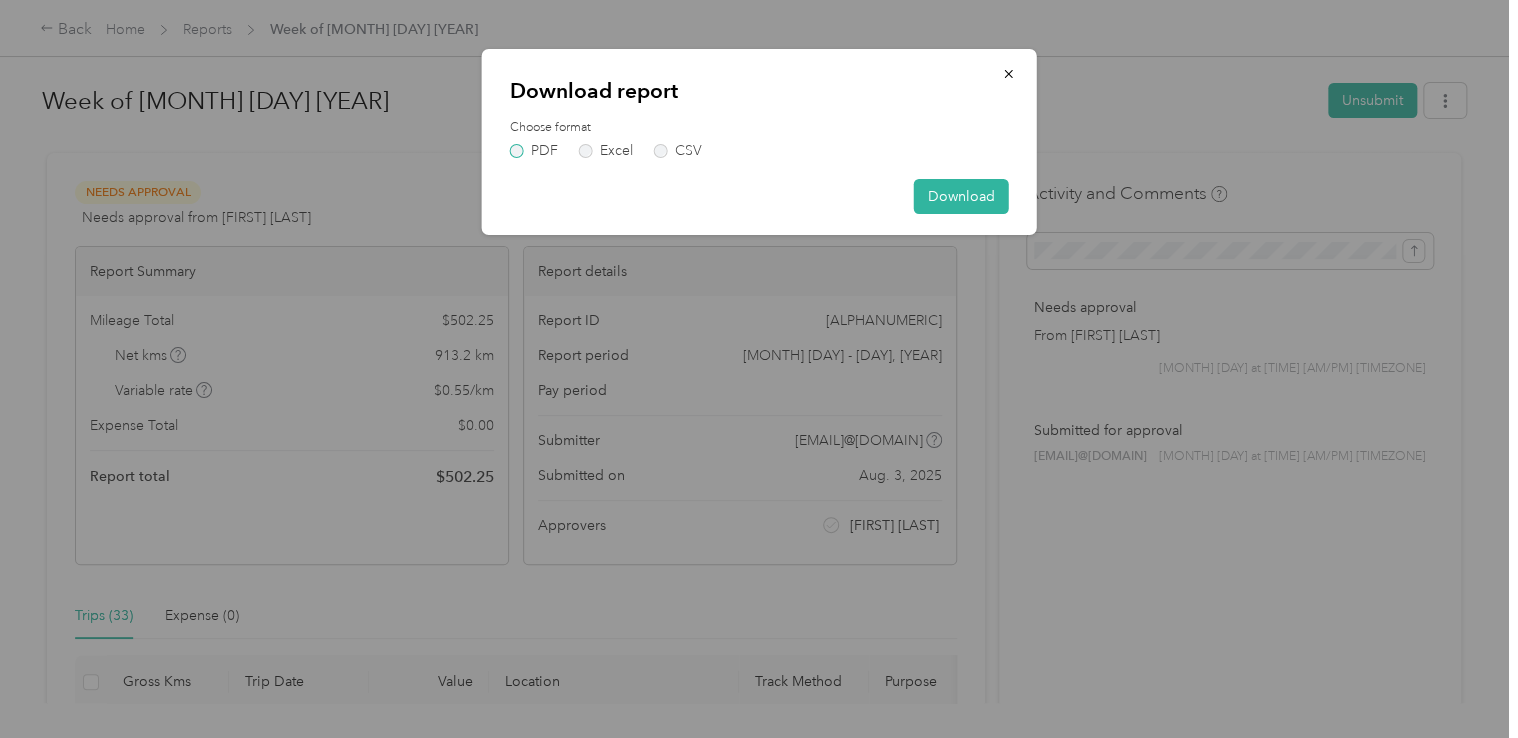 click on "PDF" at bounding box center [534, 151] 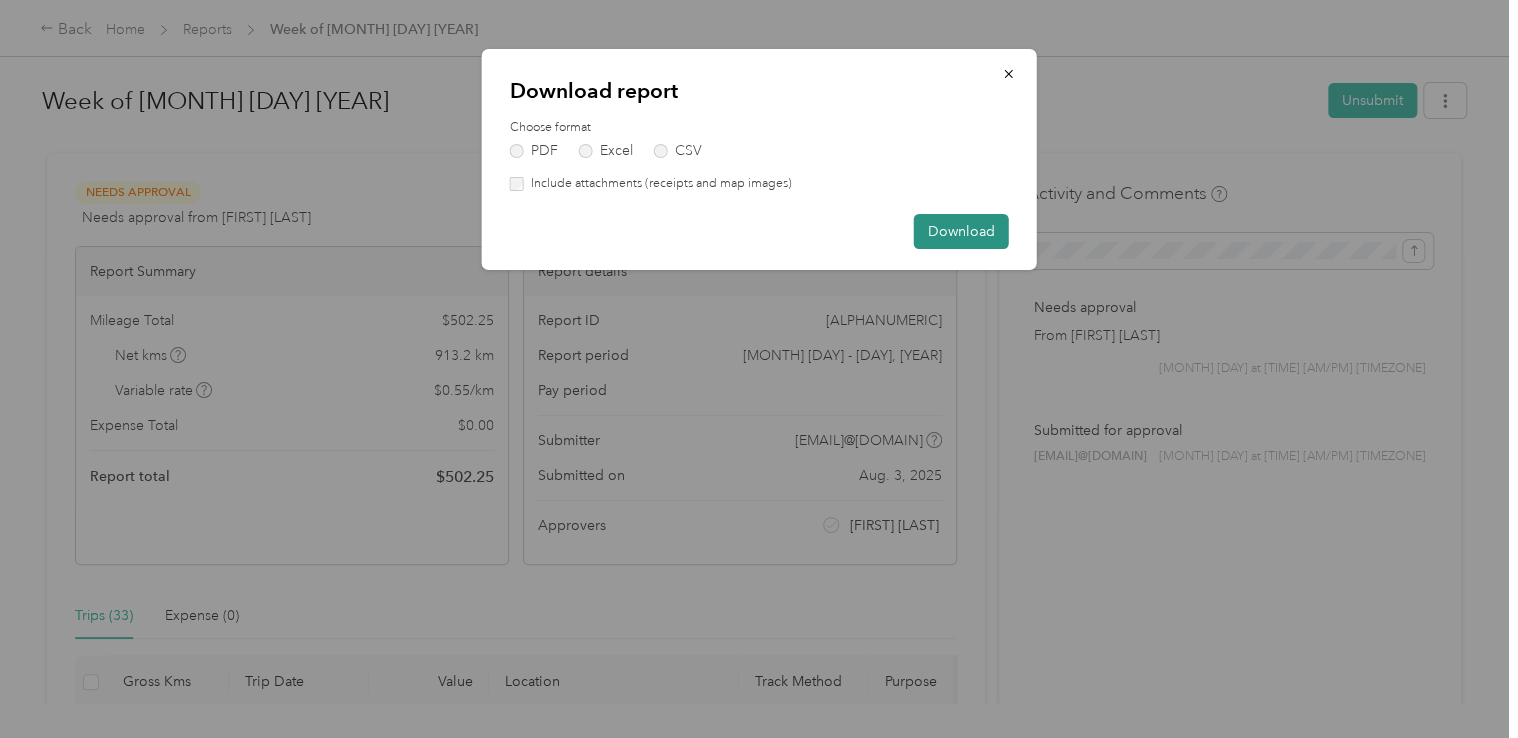 click on "Download" at bounding box center (961, 231) 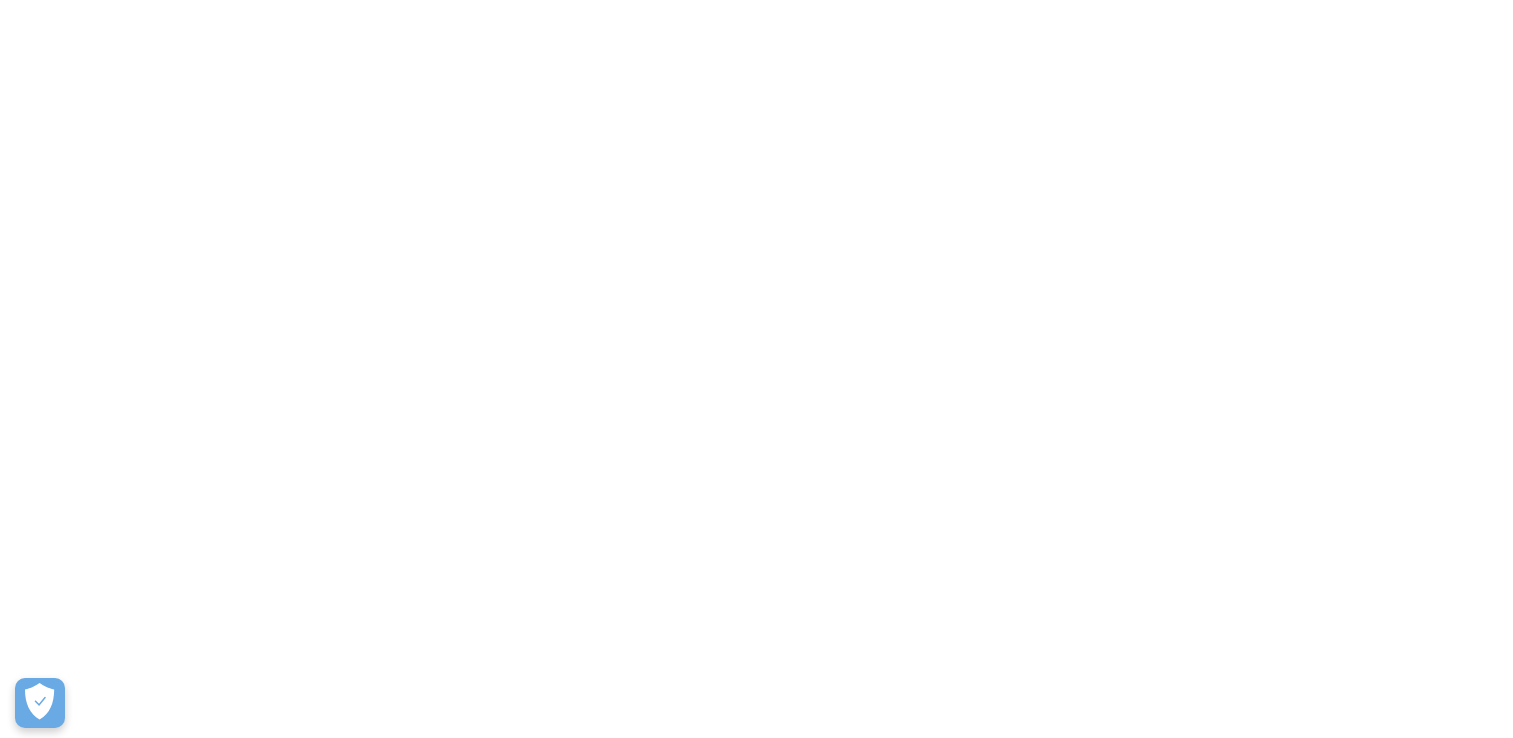 scroll, scrollTop: 0, scrollLeft: 0, axis: both 